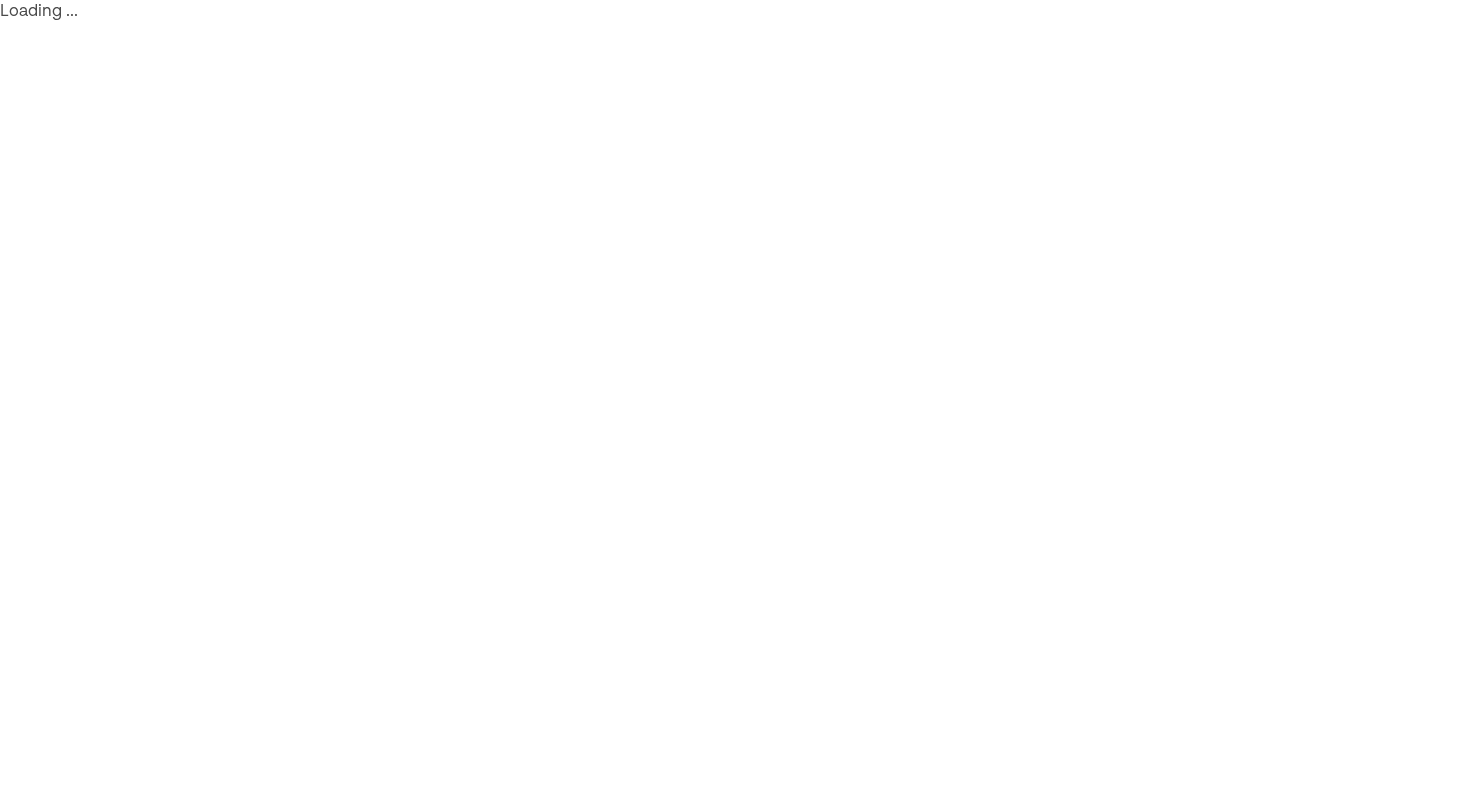scroll, scrollTop: 0, scrollLeft: 0, axis: both 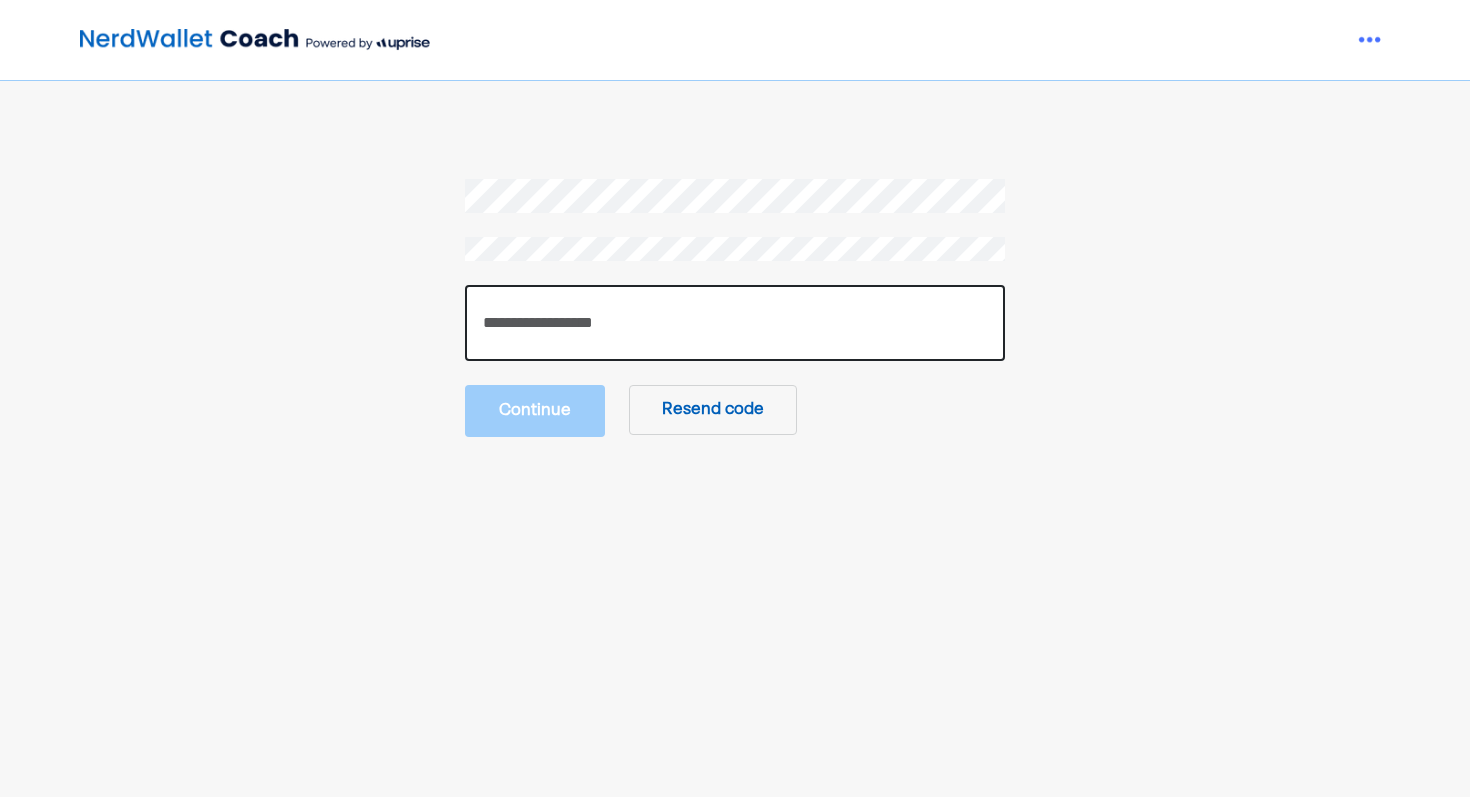 click at bounding box center [735, 323] 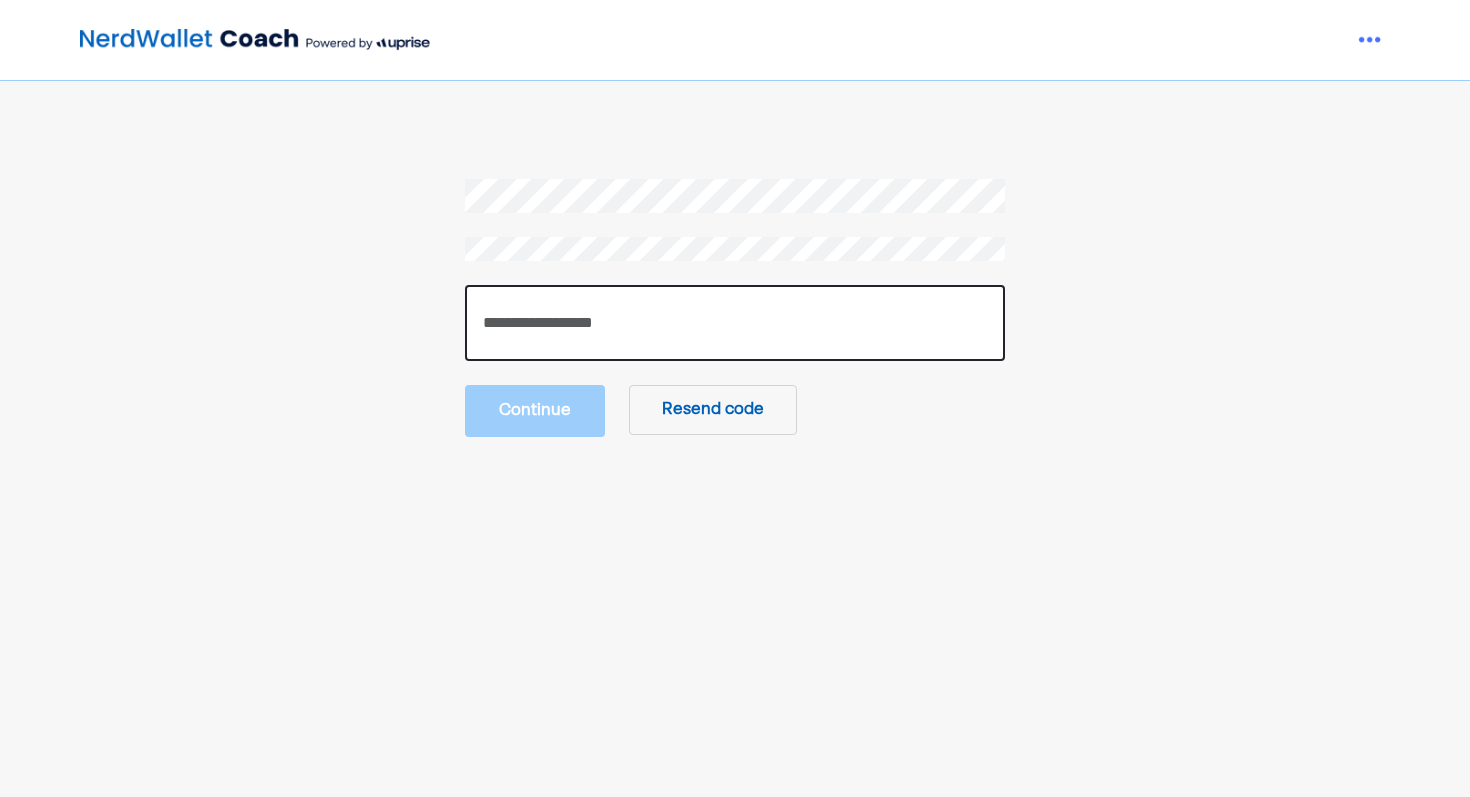 click at bounding box center [735, 323] 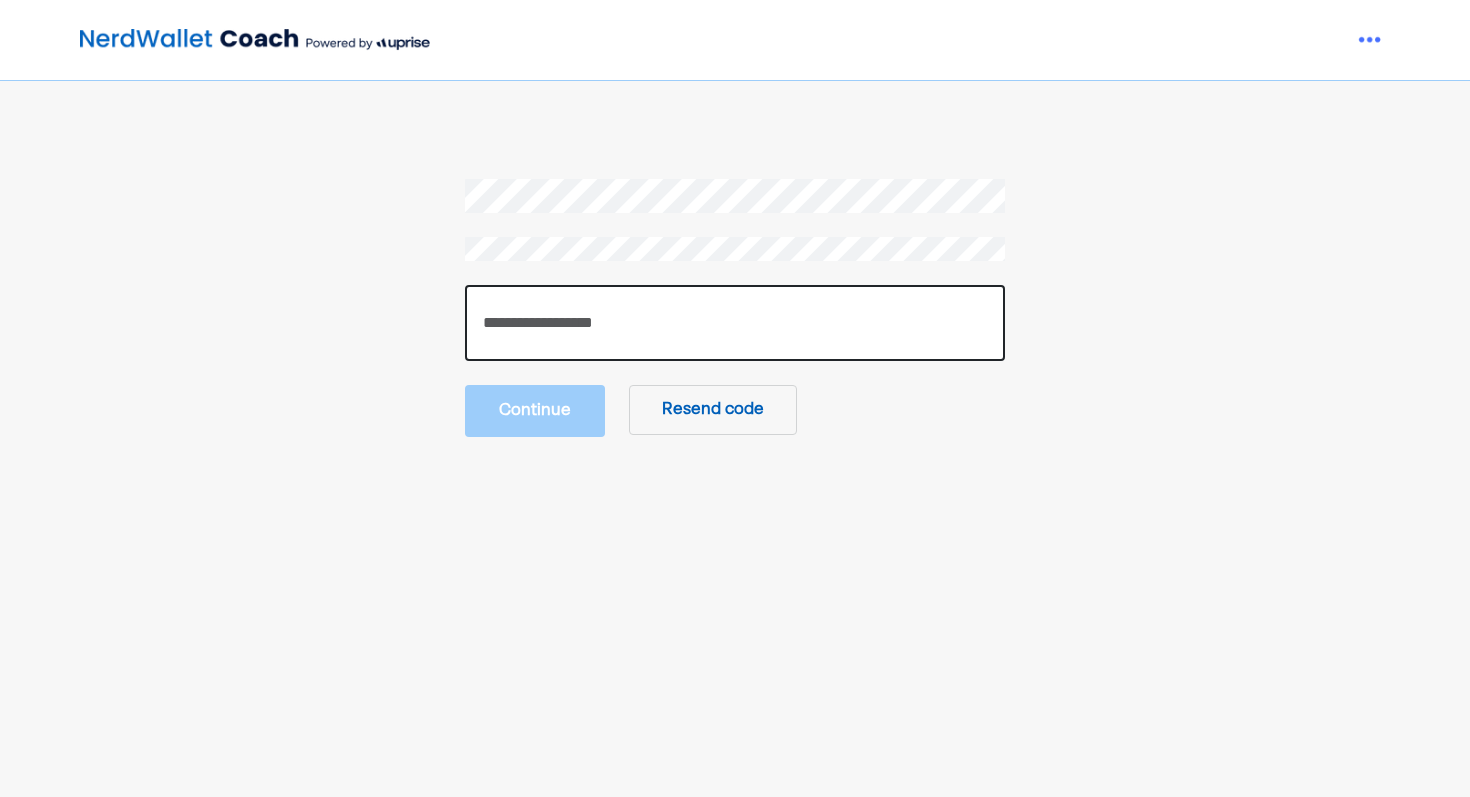 paste on "******" 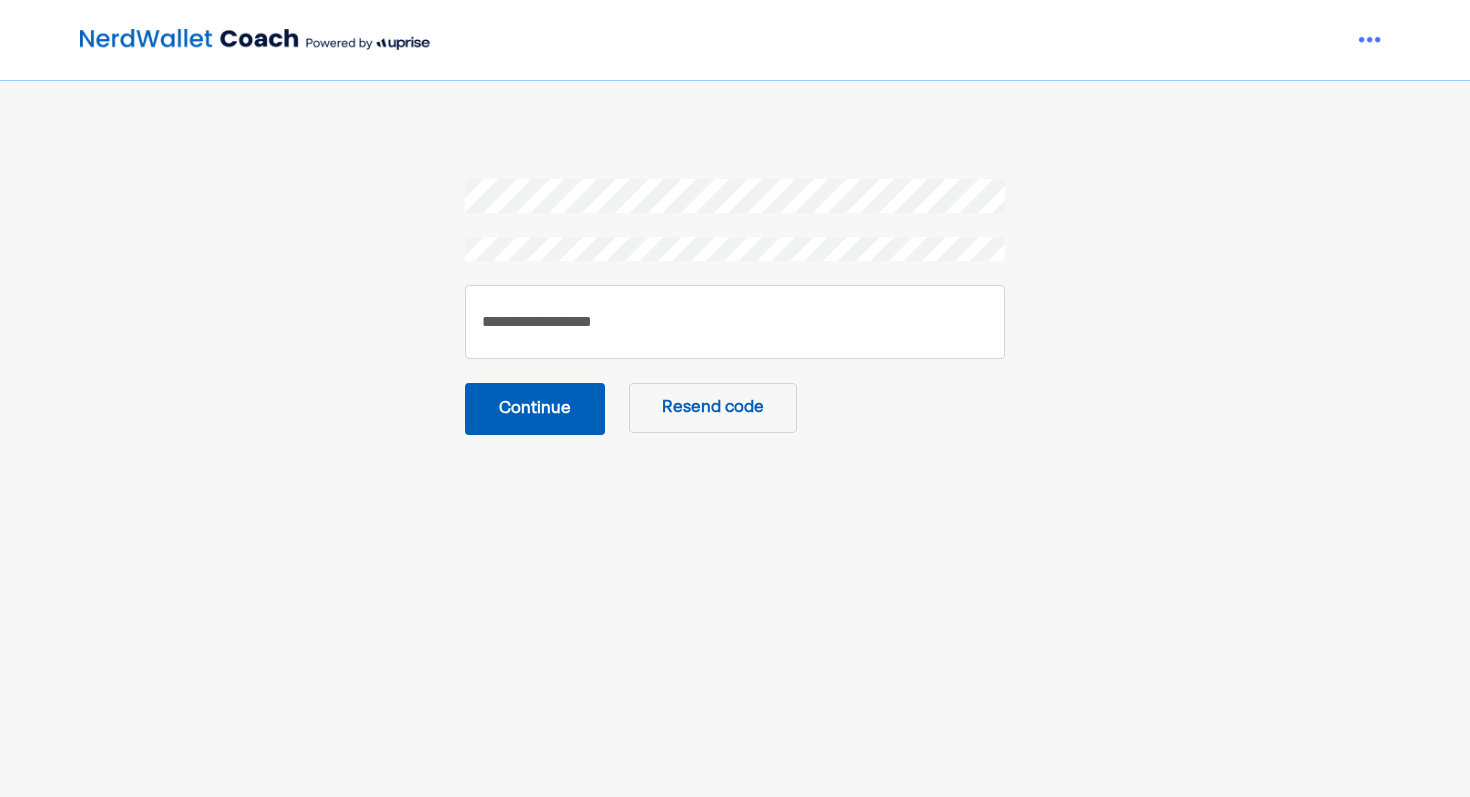 click on "Continue" at bounding box center [535, 409] 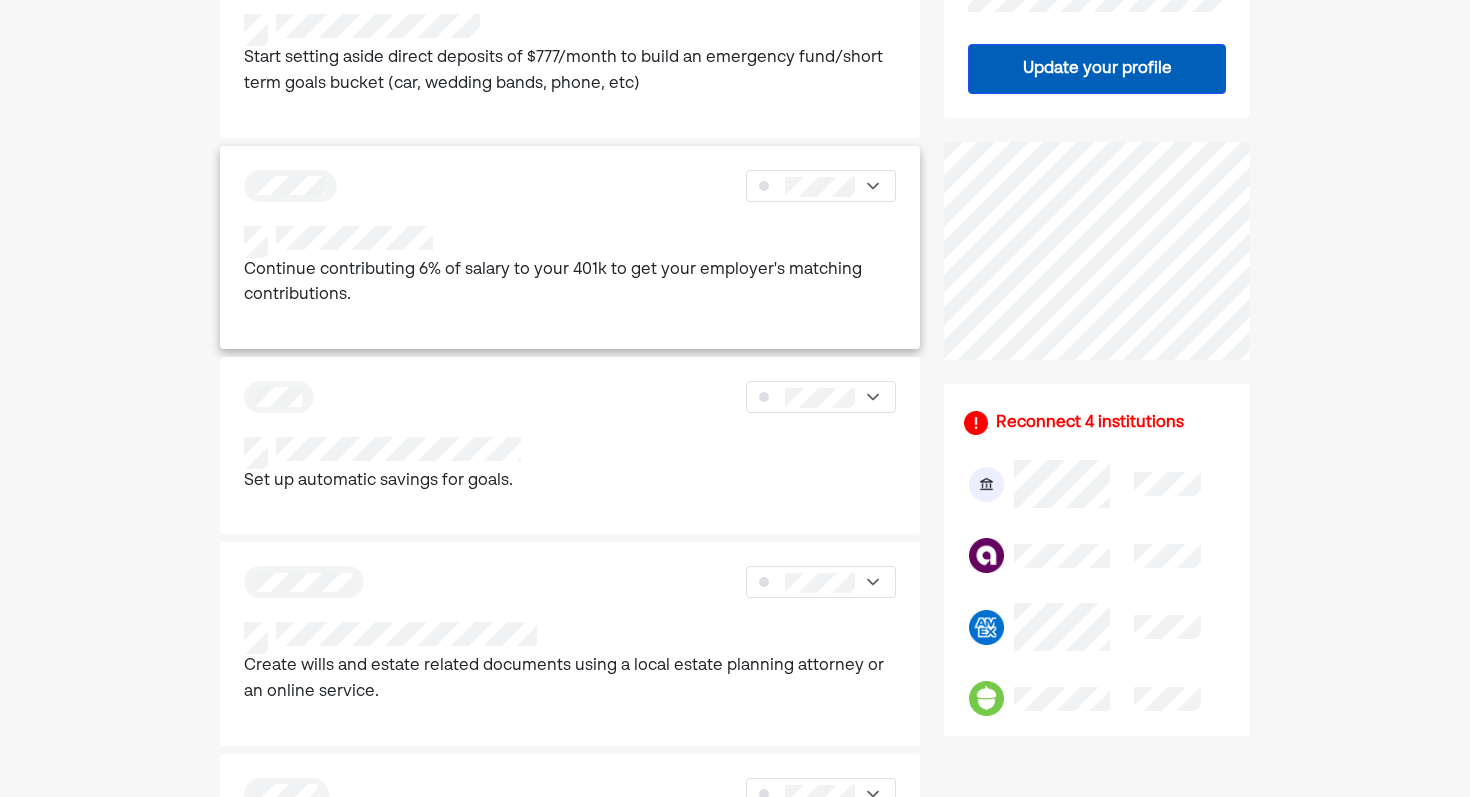 scroll, scrollTop: 669, scrollLeft: 0, axis: vertical 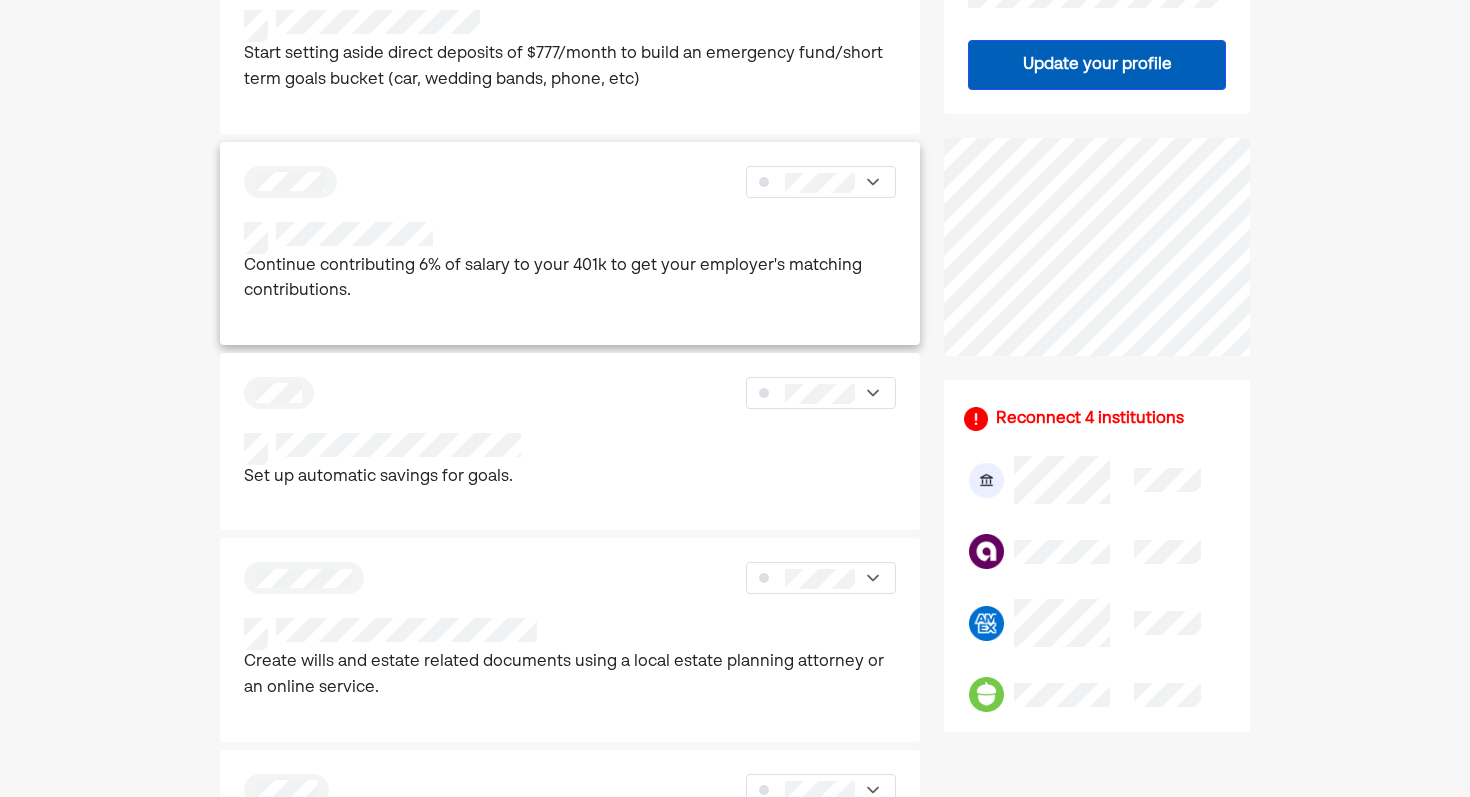 click on "Continue contributing 6% of salary to your 401k to get your employer's matching contributions." at bounding box center [570, 279] 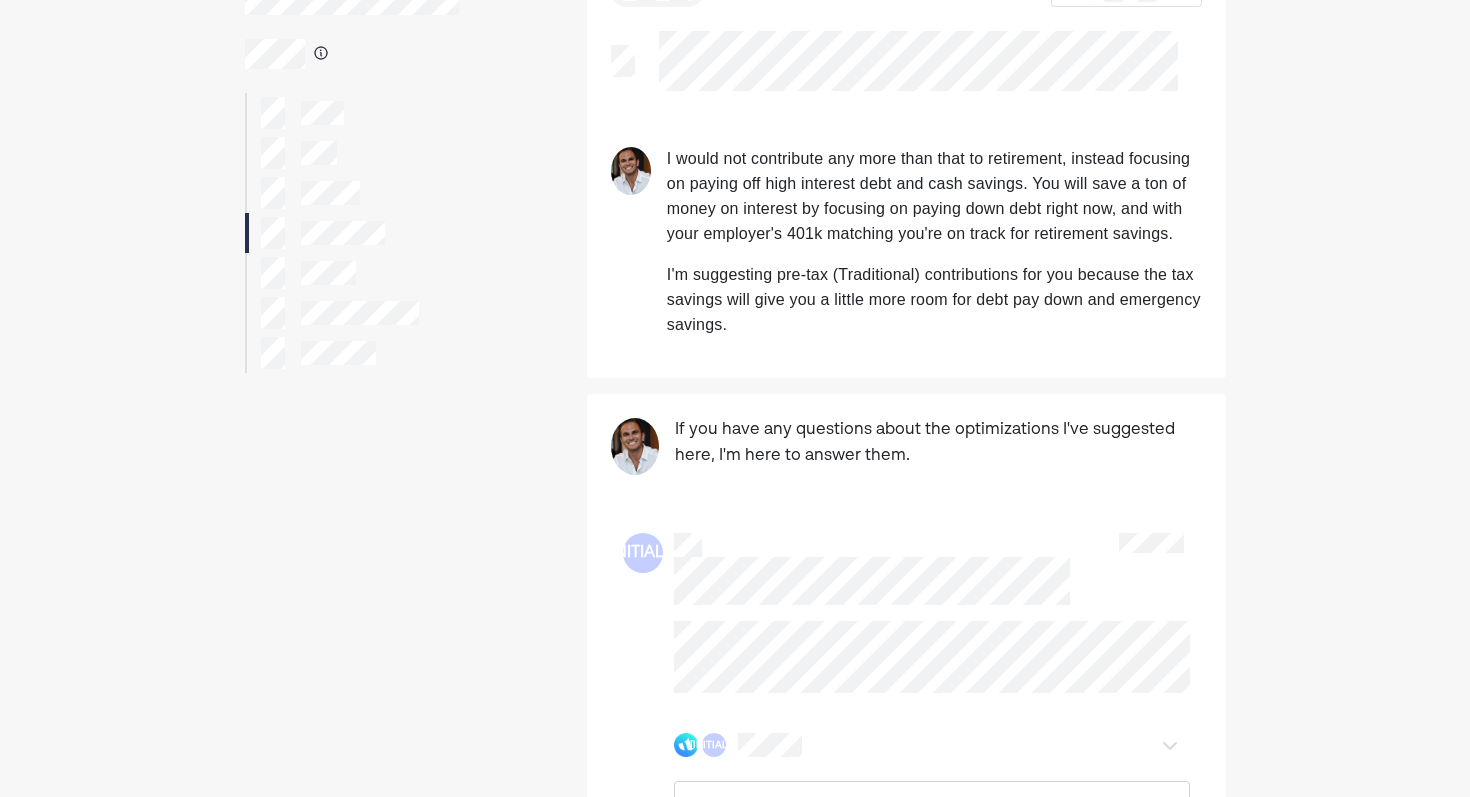scroll, scrollTop: 0, scrollLeft: 0, axis: both 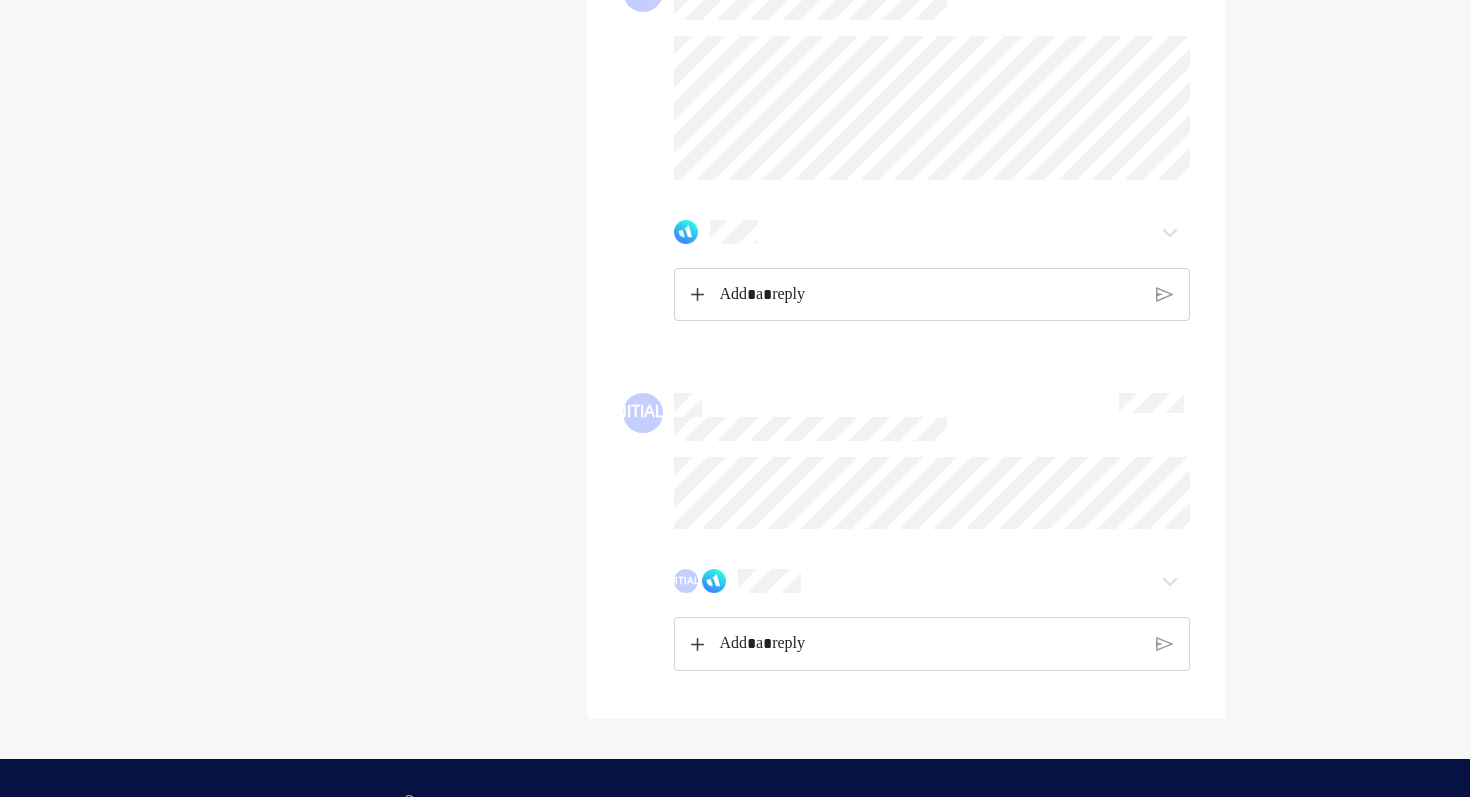 click at bounding box center [906, 179] 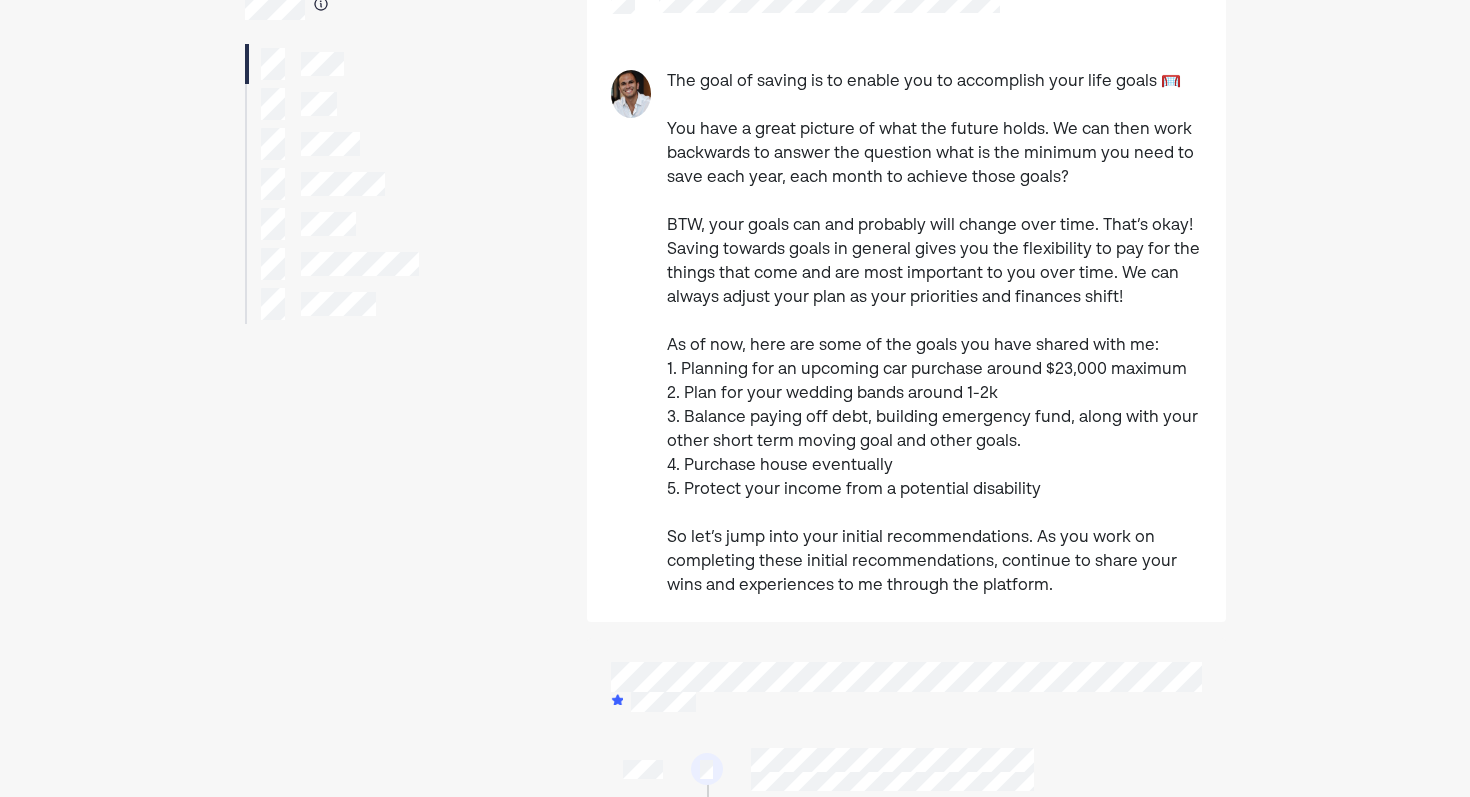 scroll, scrollTop: 0, scrollLeft: 0, axis: both 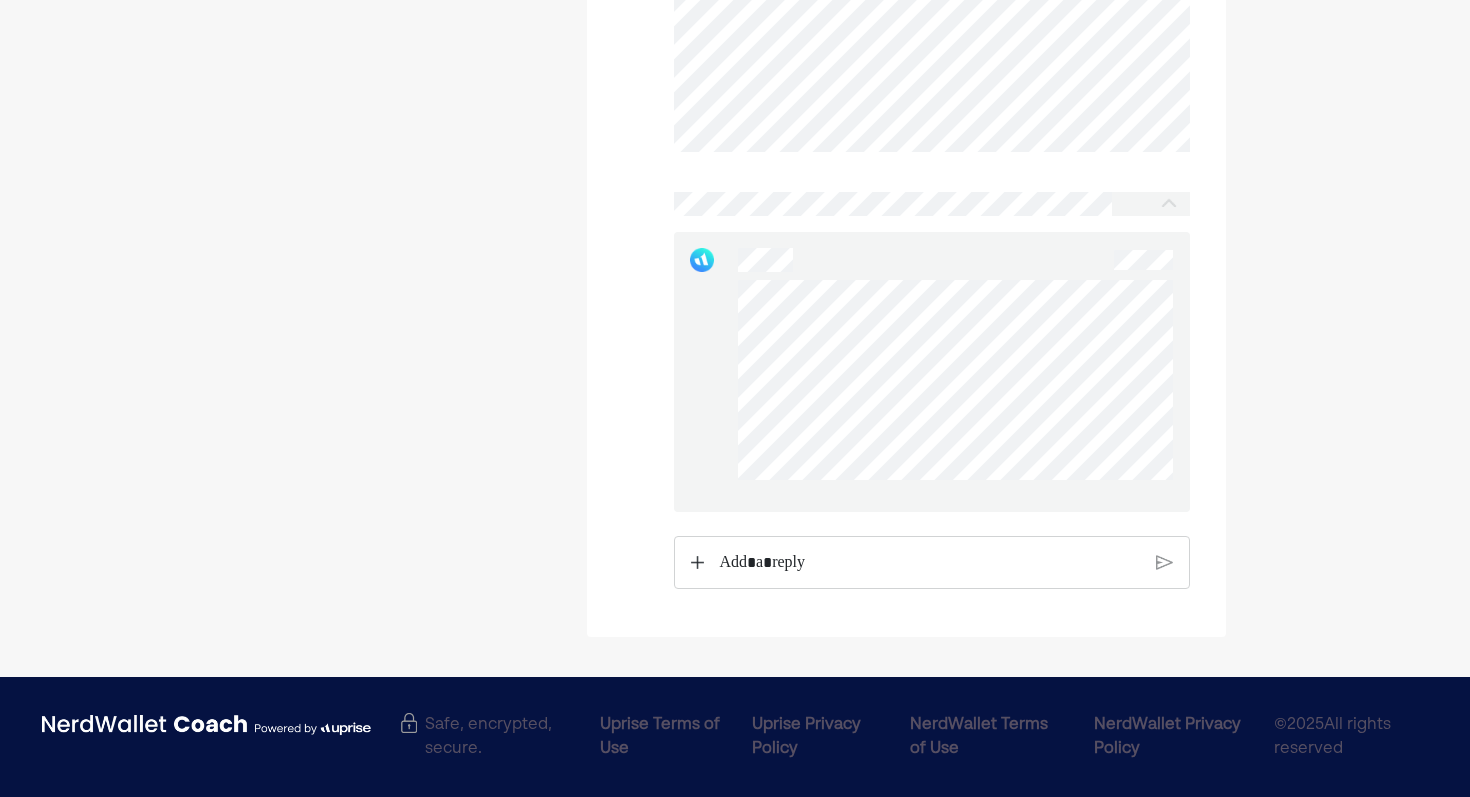 click at bounding box center (930, 563) 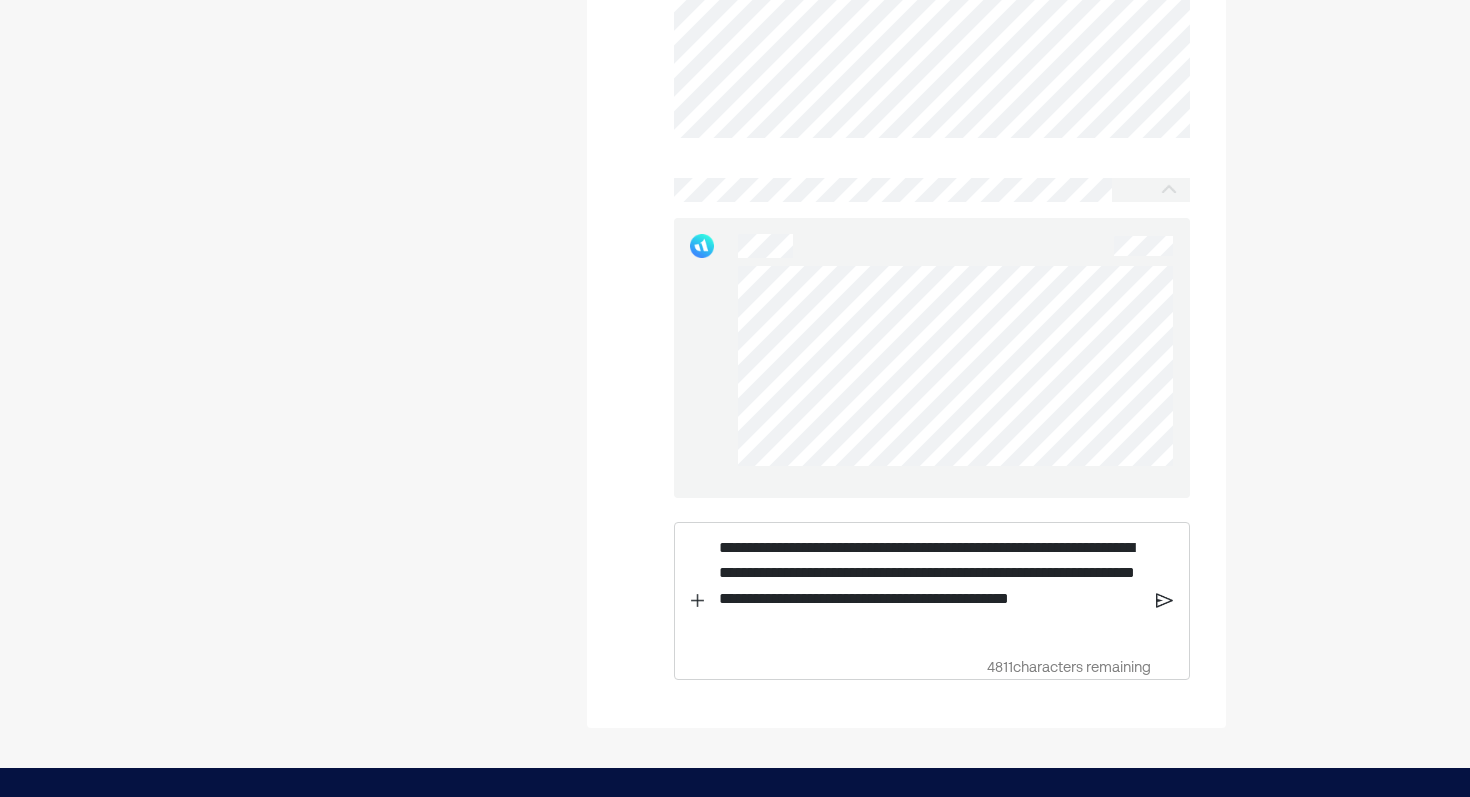 click on "**********" at bounding box center [930, 586] 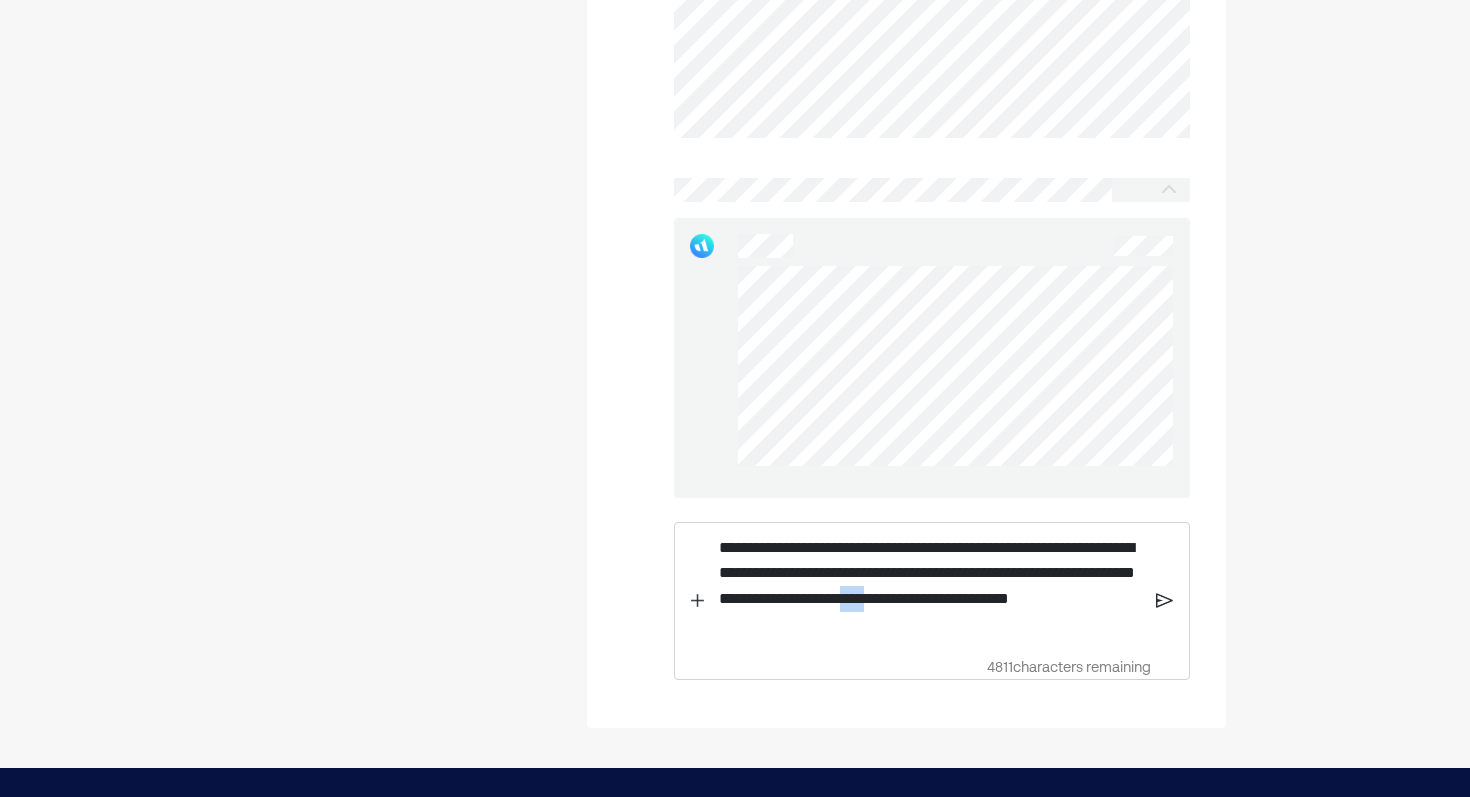 click on "**********" at bounding box center (930, 586) 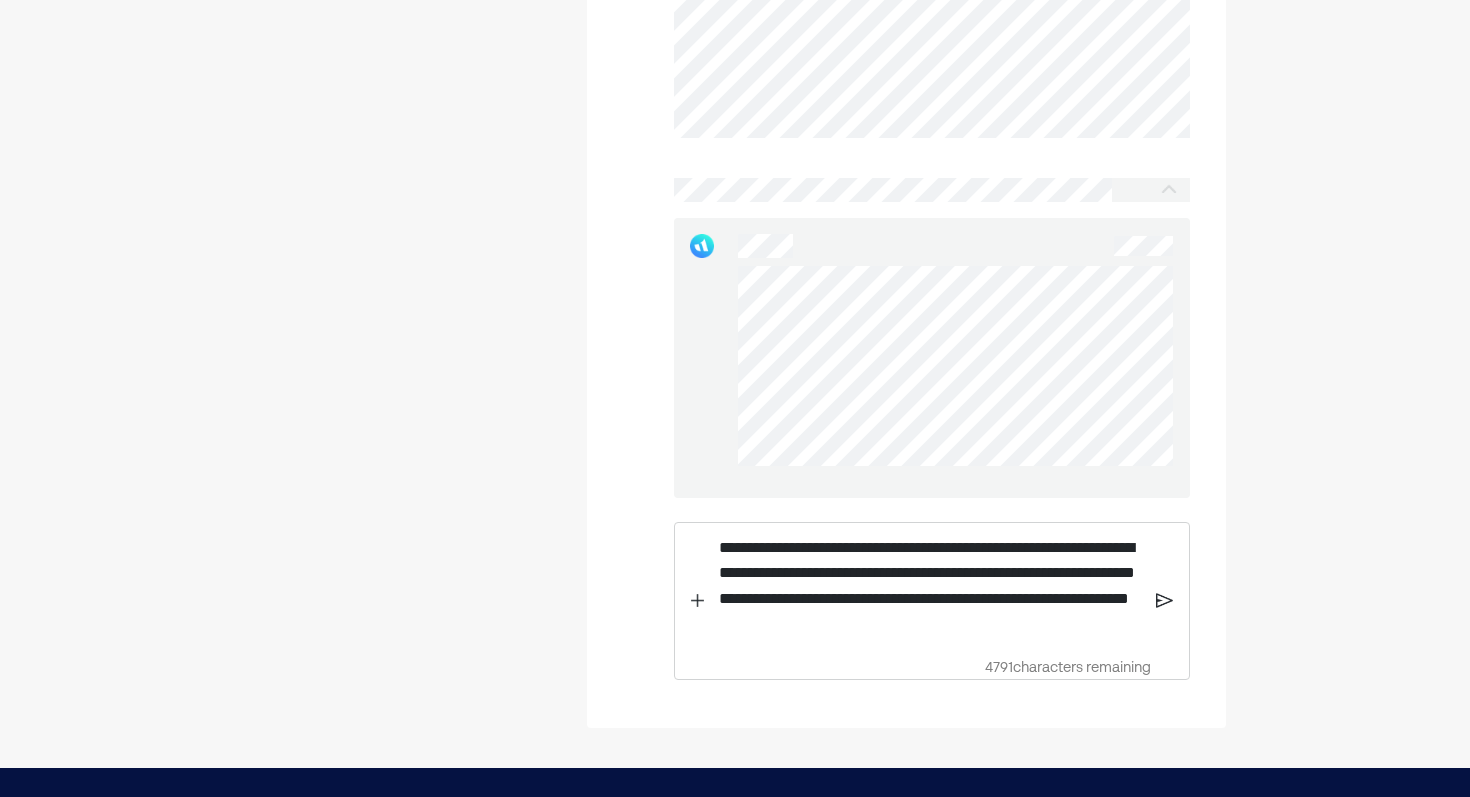 click on "**********" at bounding box center [930, 586] 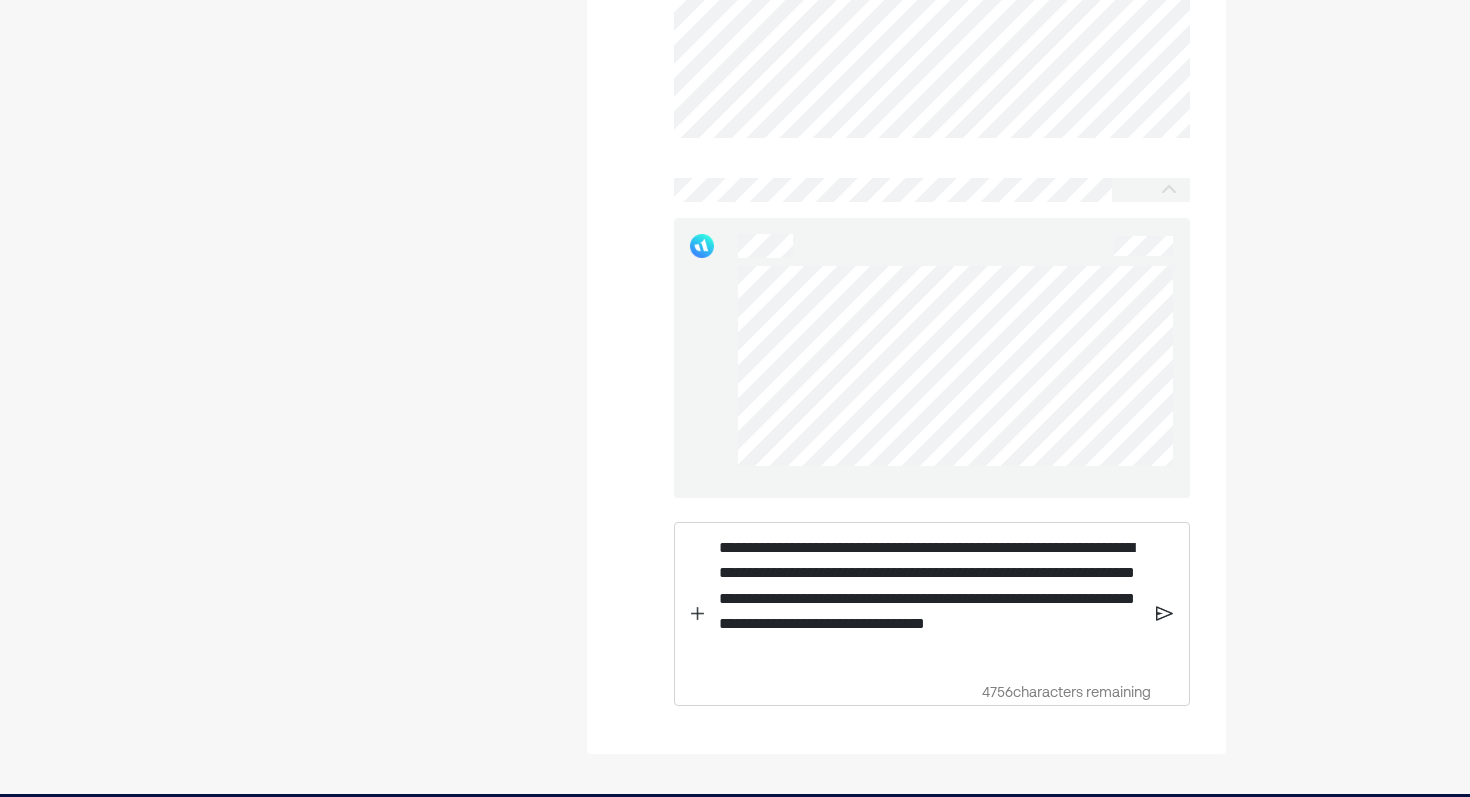click on "**********" at bounding box center [930, 599] 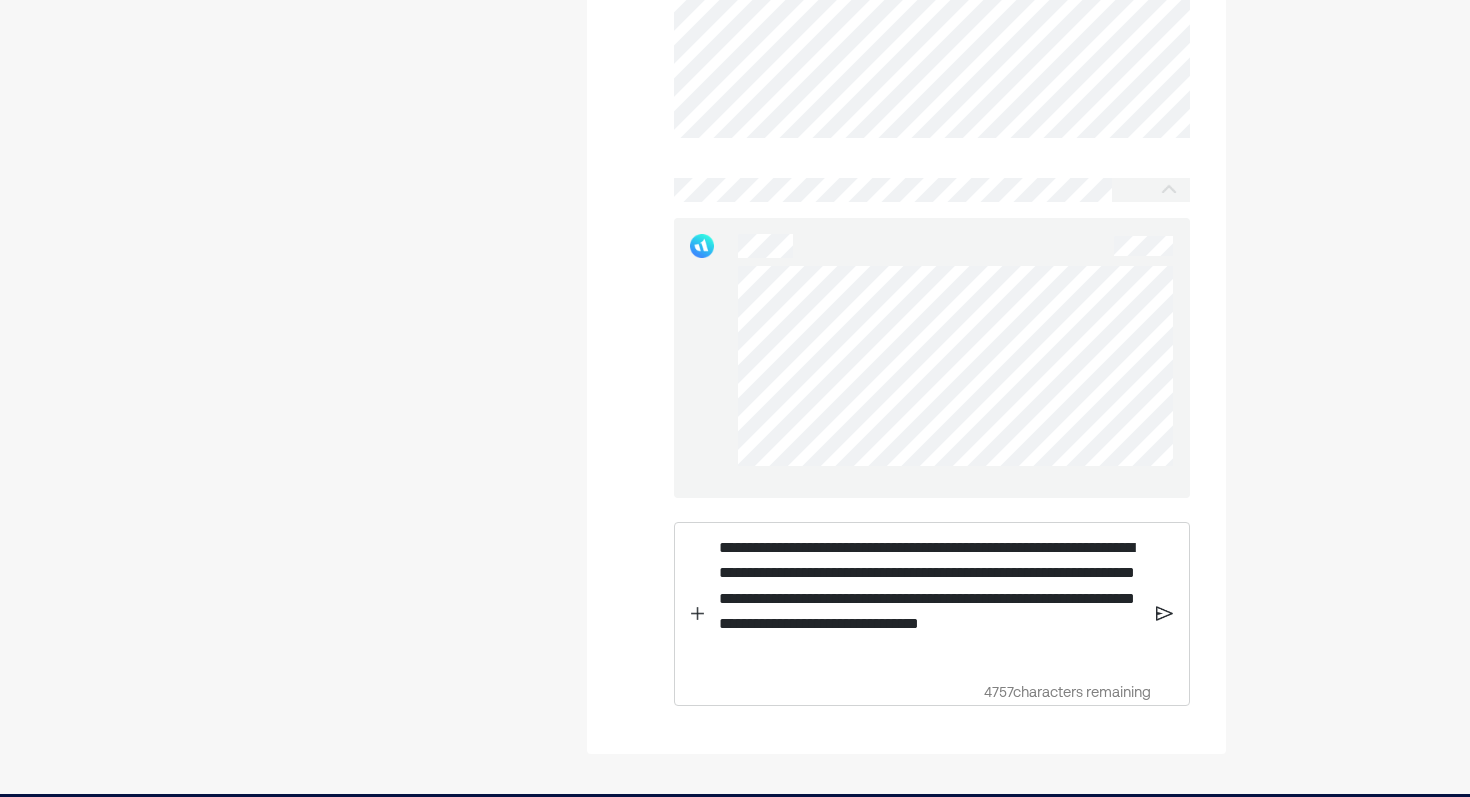 click on "**********" at bounding box center (930, 599) 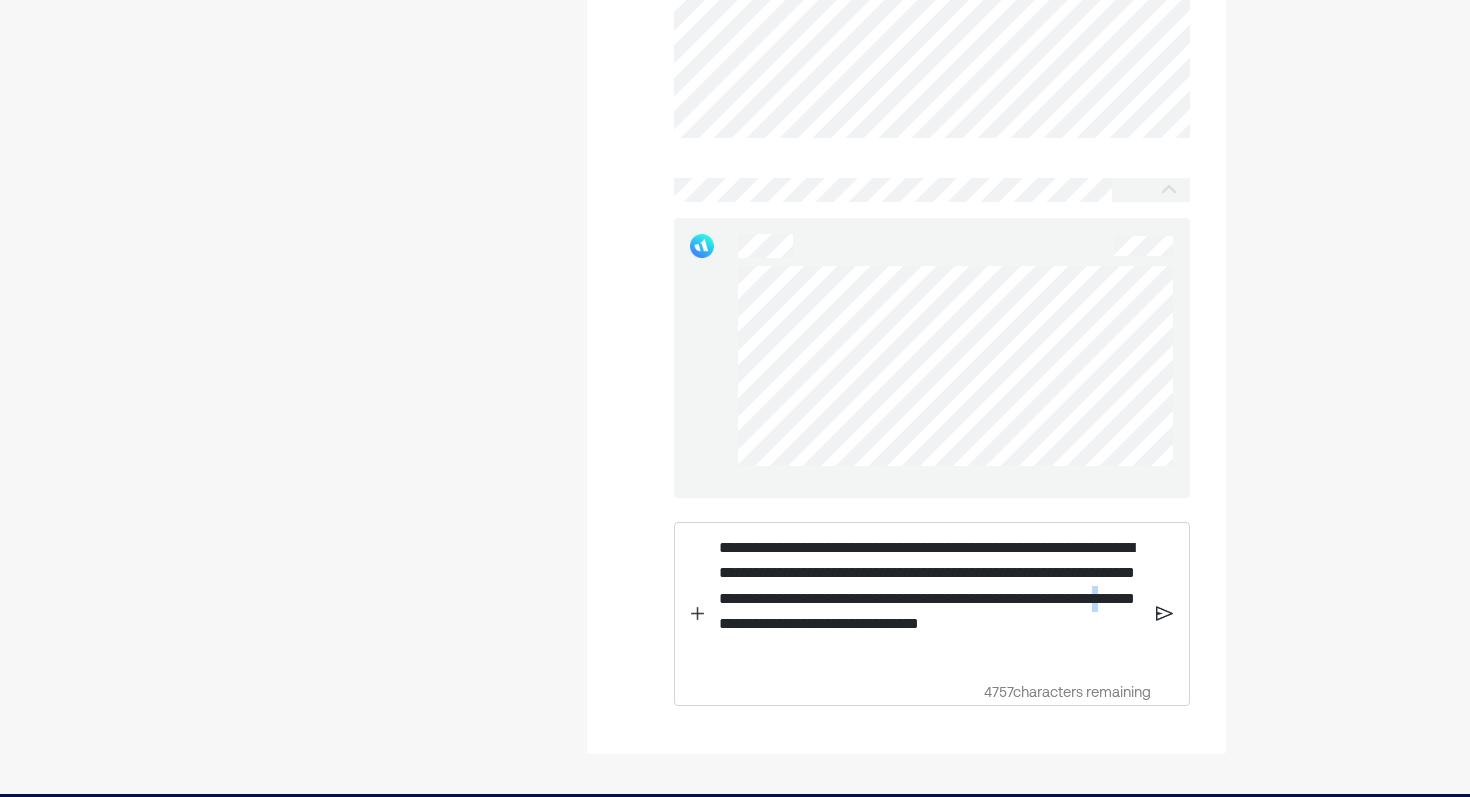 drag, startPoint x: 971, startPoint y: 633, endPoint x: 986, endPoint y: 628, distance: 15.811388 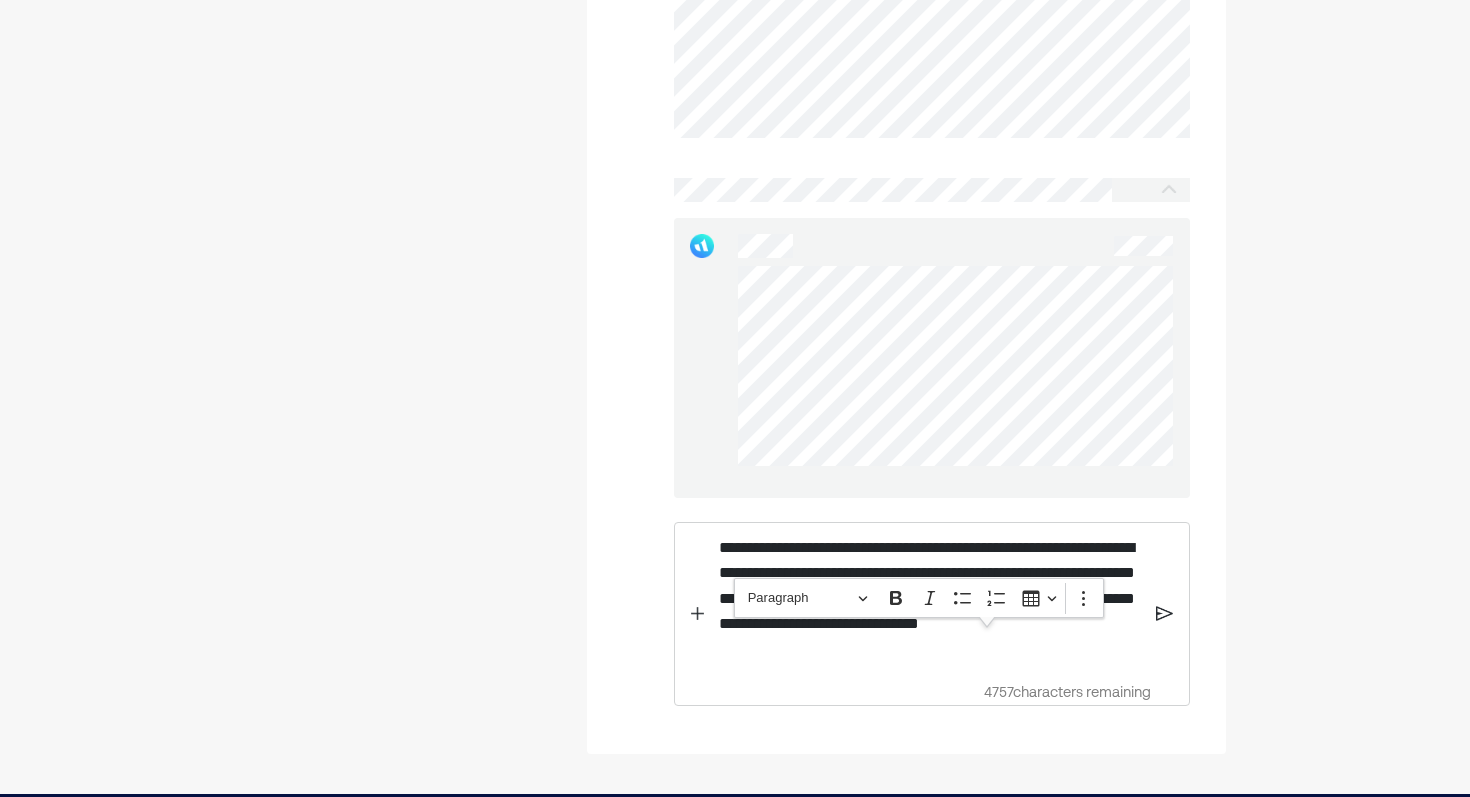click on "**********" at bounding box center (930, 599) 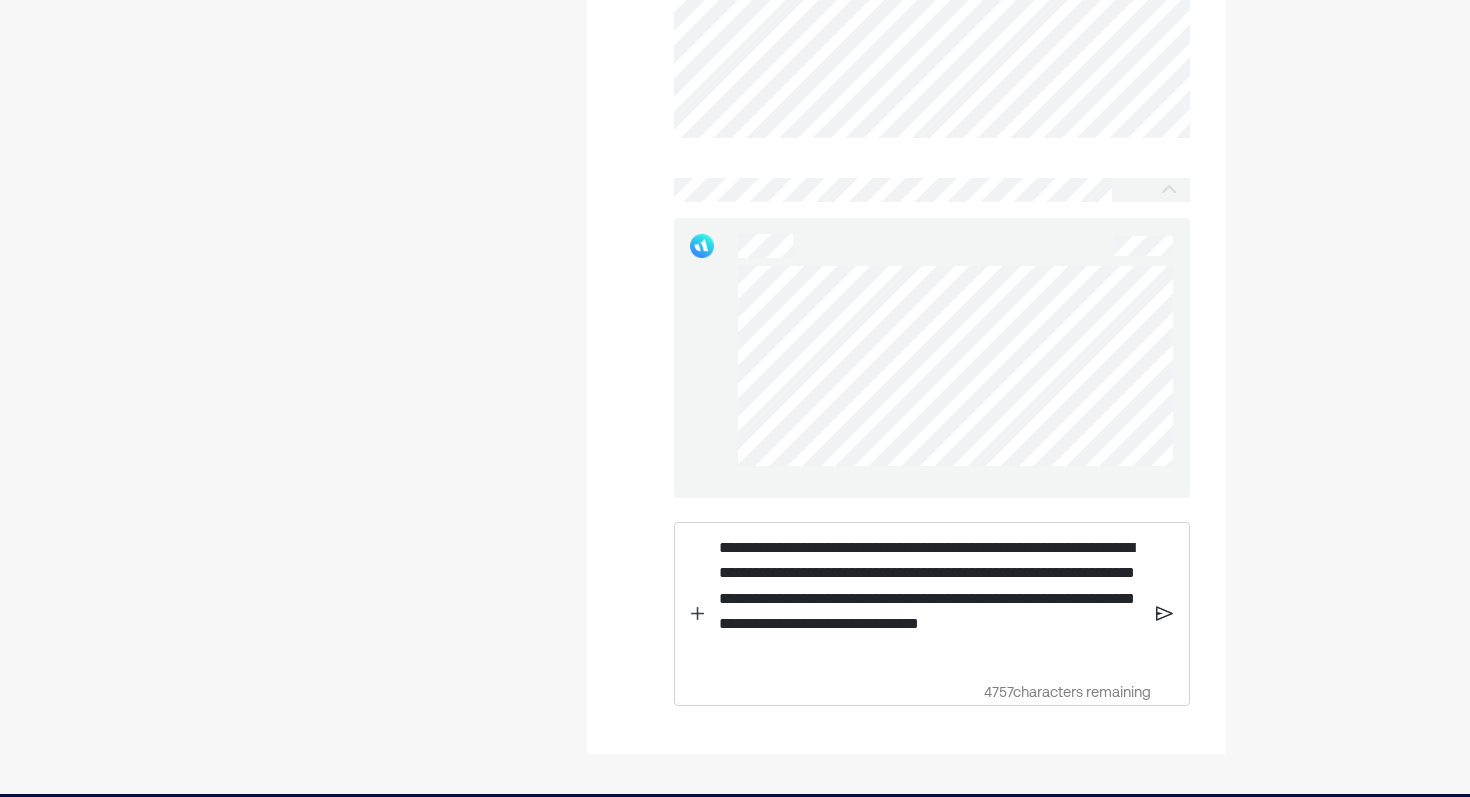 click on "**********" at bounding box center (930, 614) 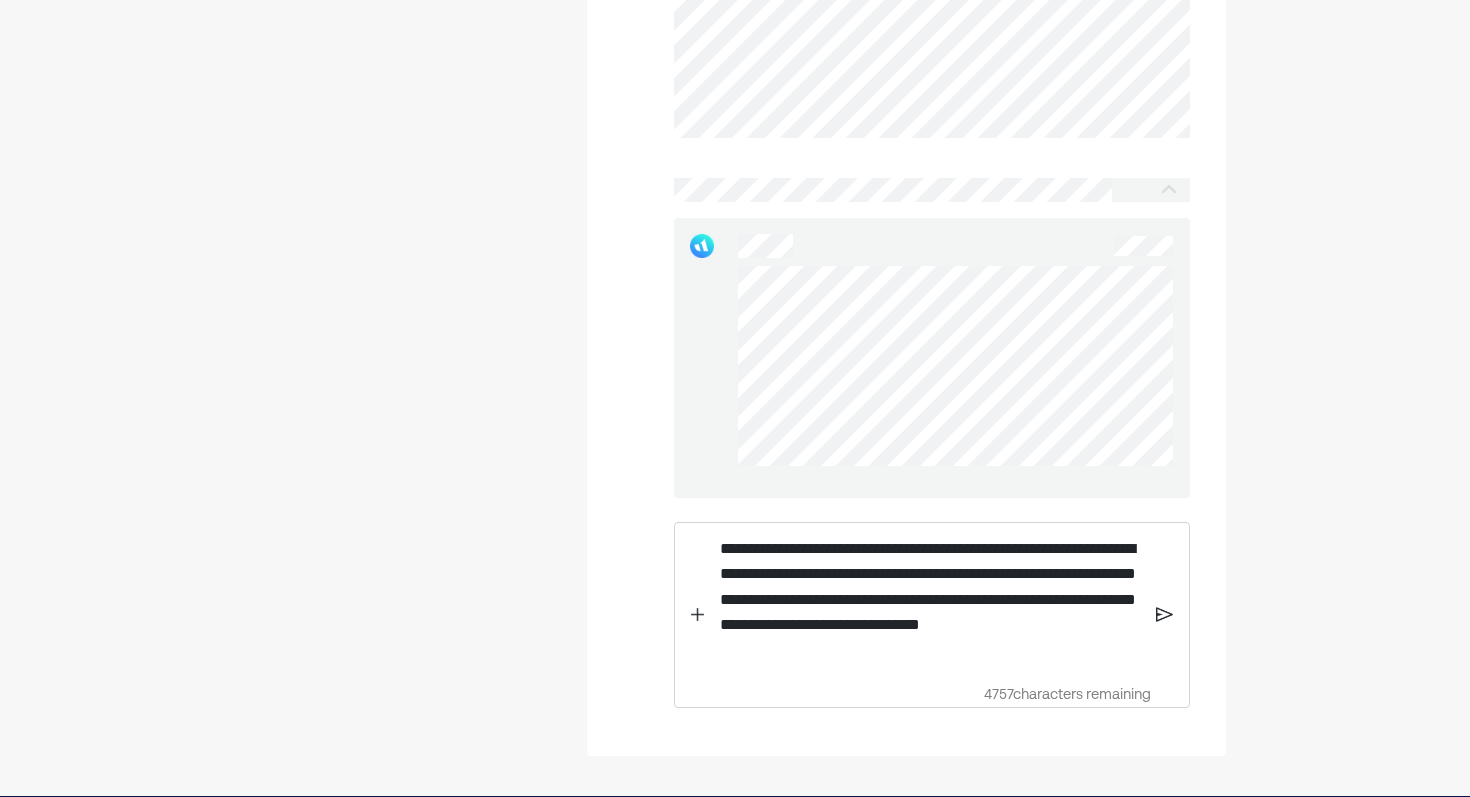 click on "**********" at bounding box center (930, 600) 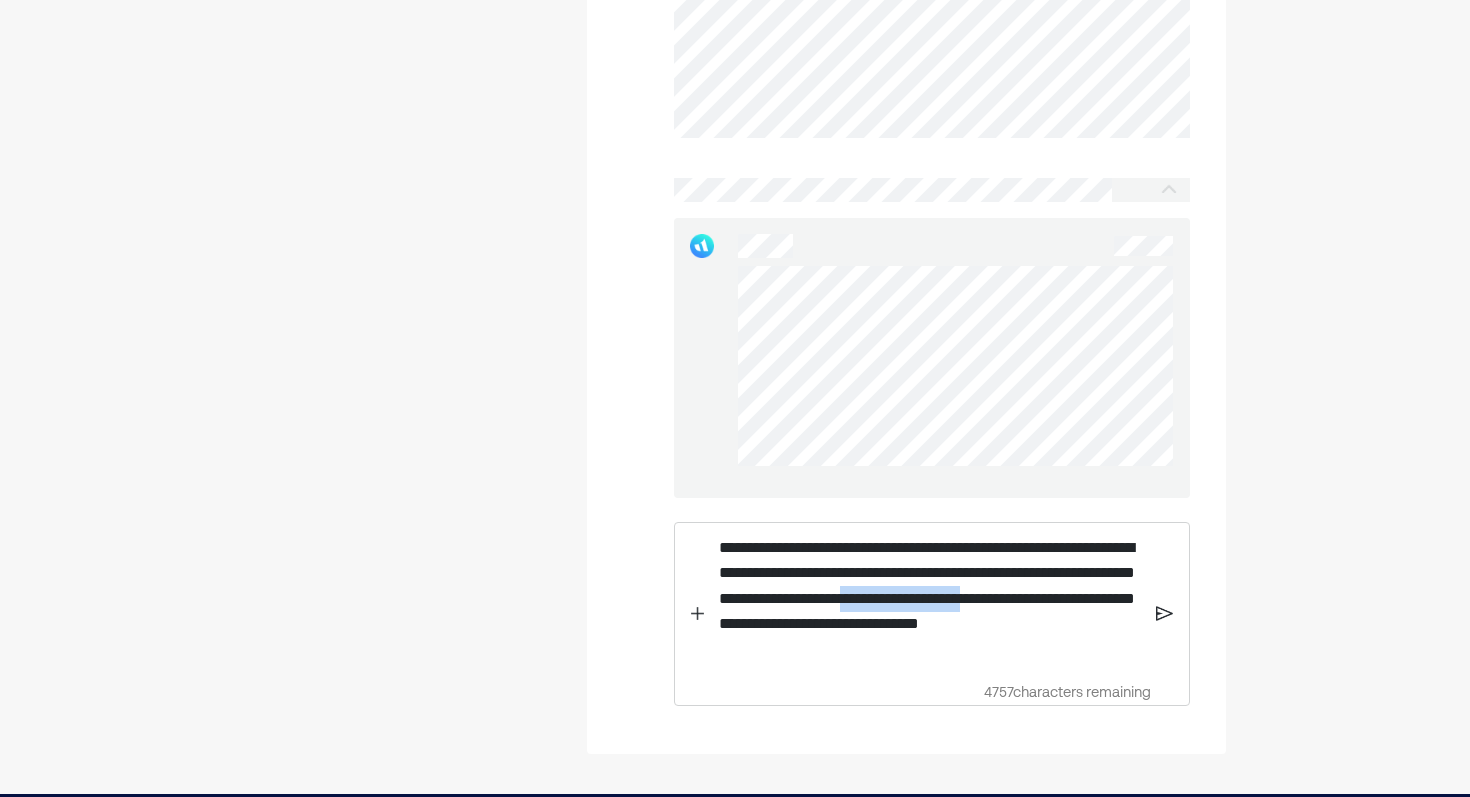 drag, startPoint x: 1061, startPoint y: 621, endPoint x: 822, endPoint y: 633, distance: 239.30107 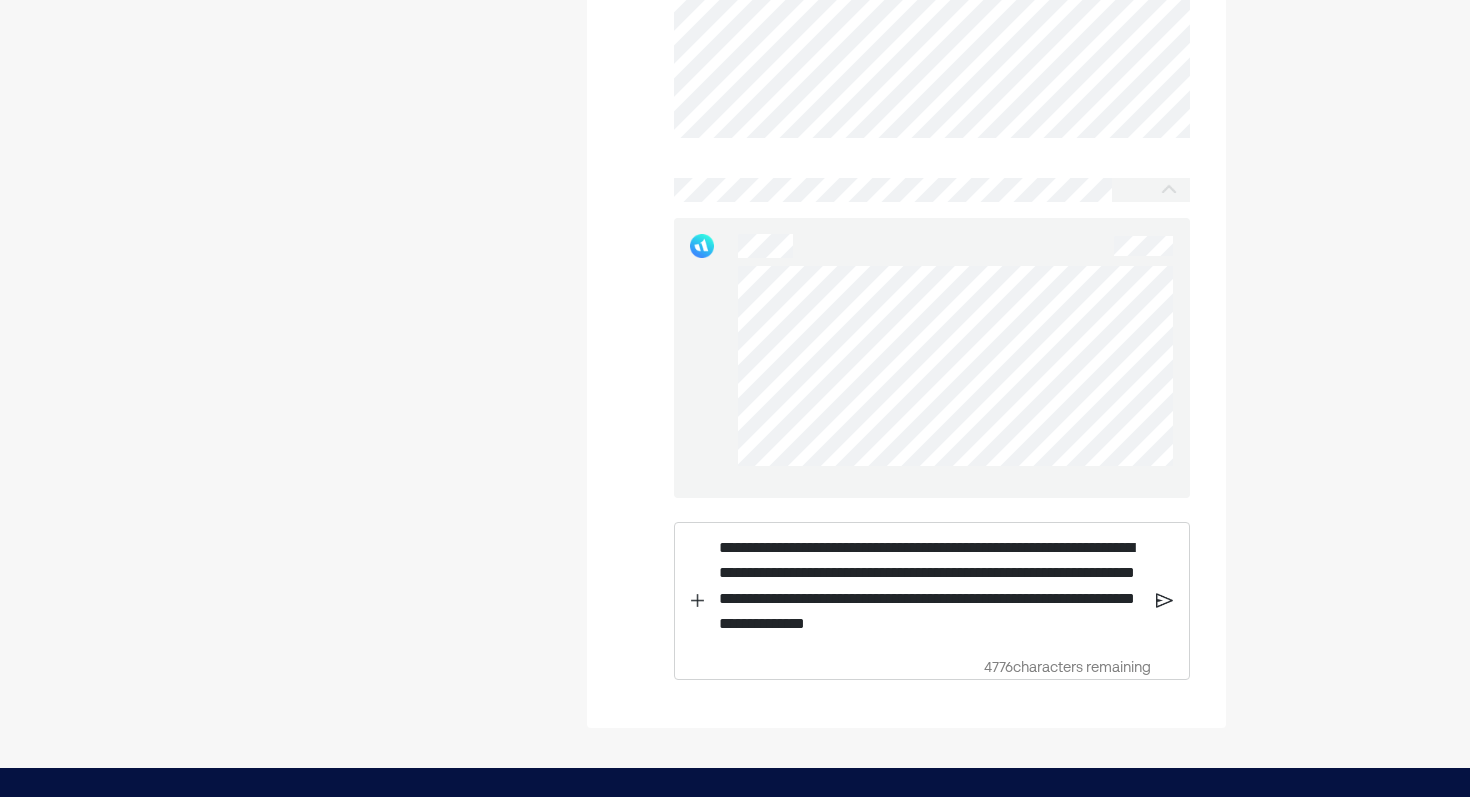 click on "**********" at bounding box center [930, 586] 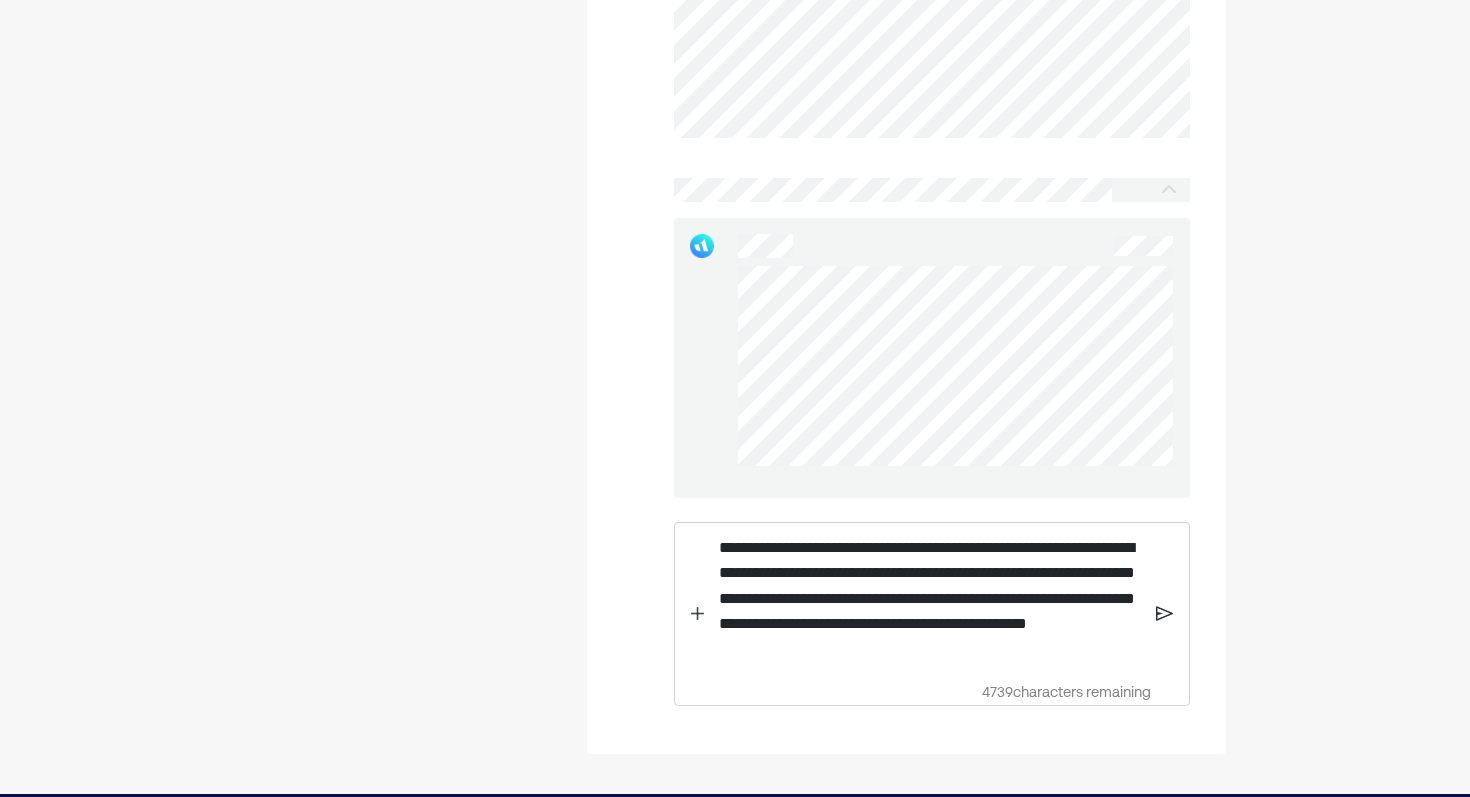 click on "**********" at bounding box center (930, 599) 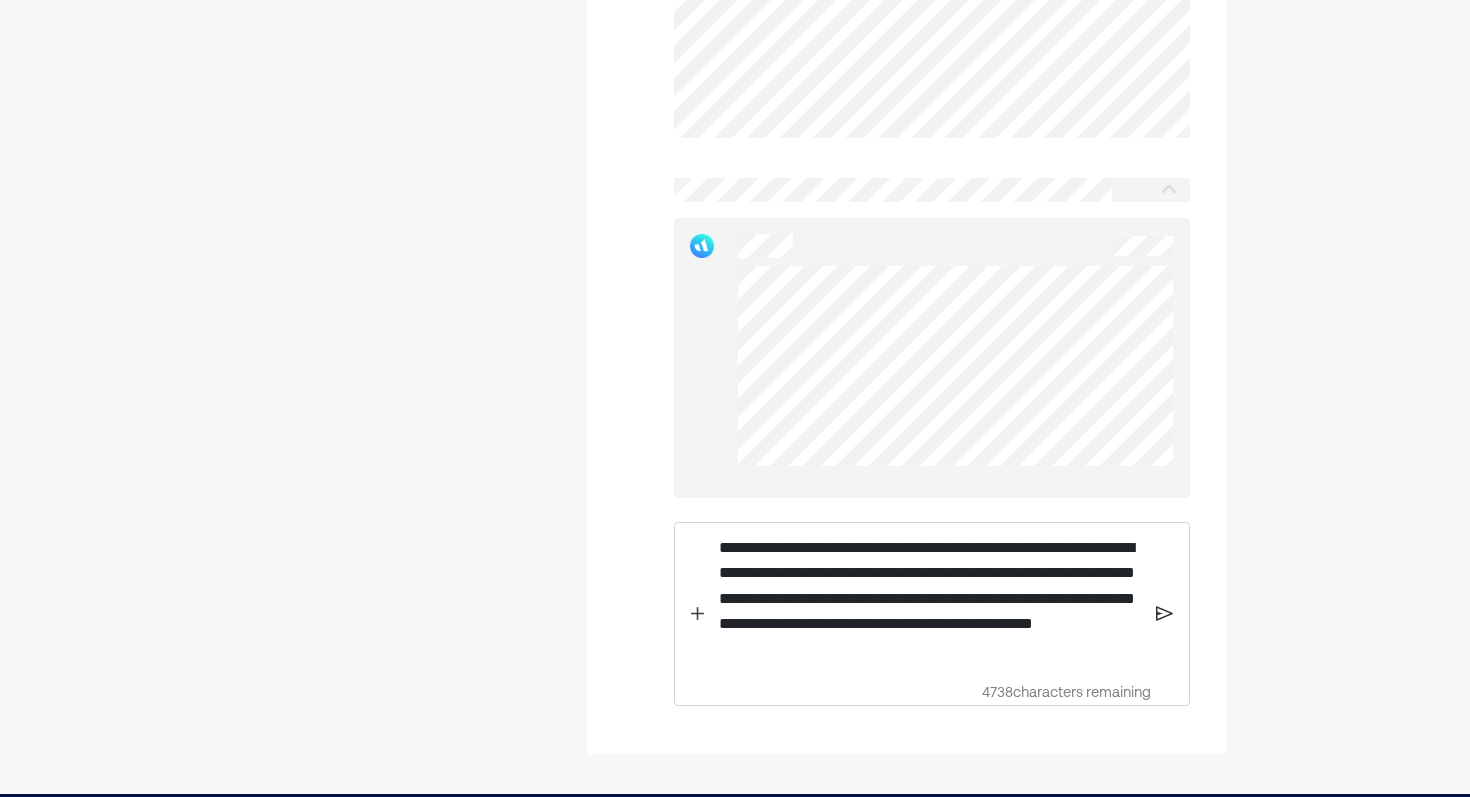 click on "**********" at bounding box center (930, 599) 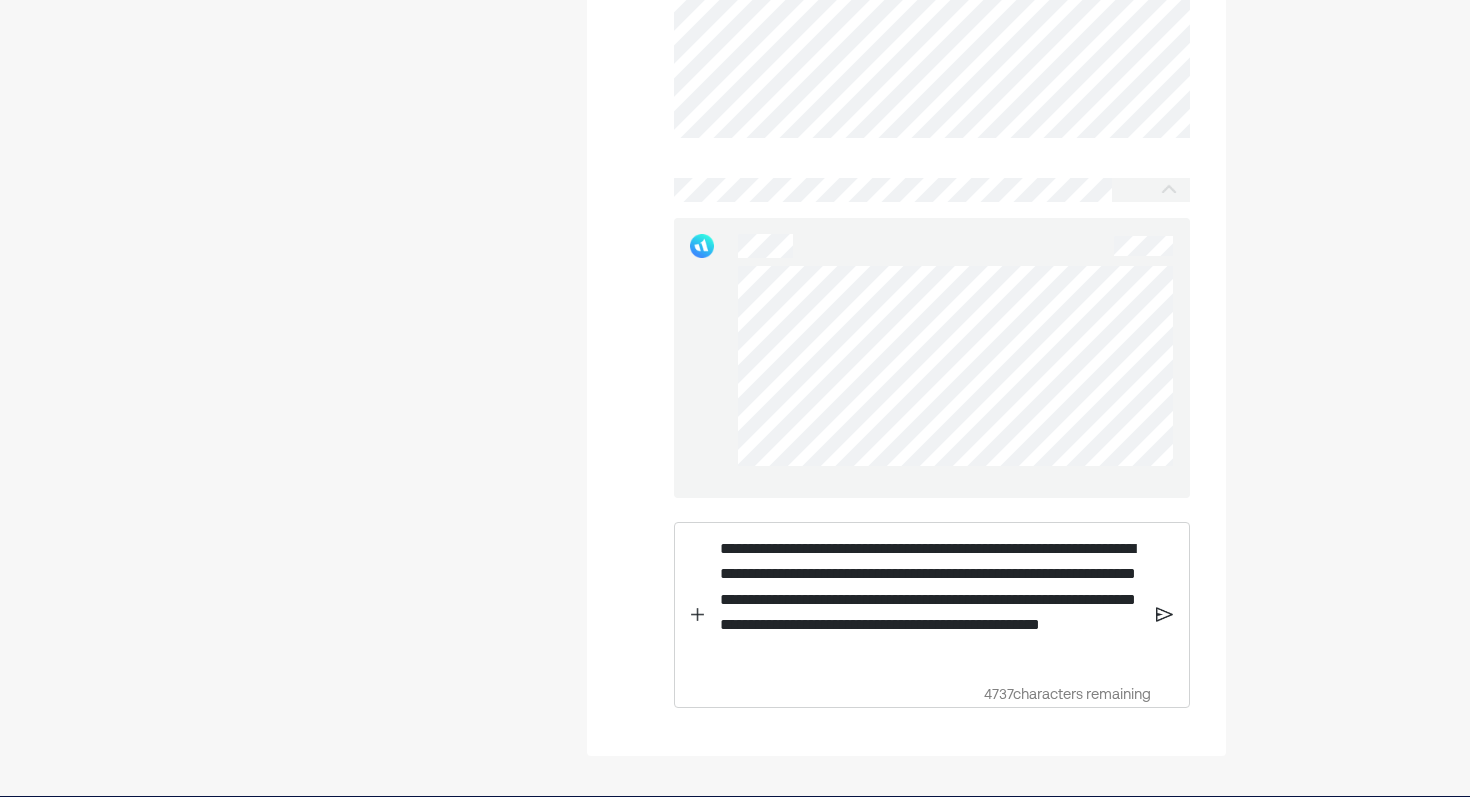 click at bounding box center (1164, 615) 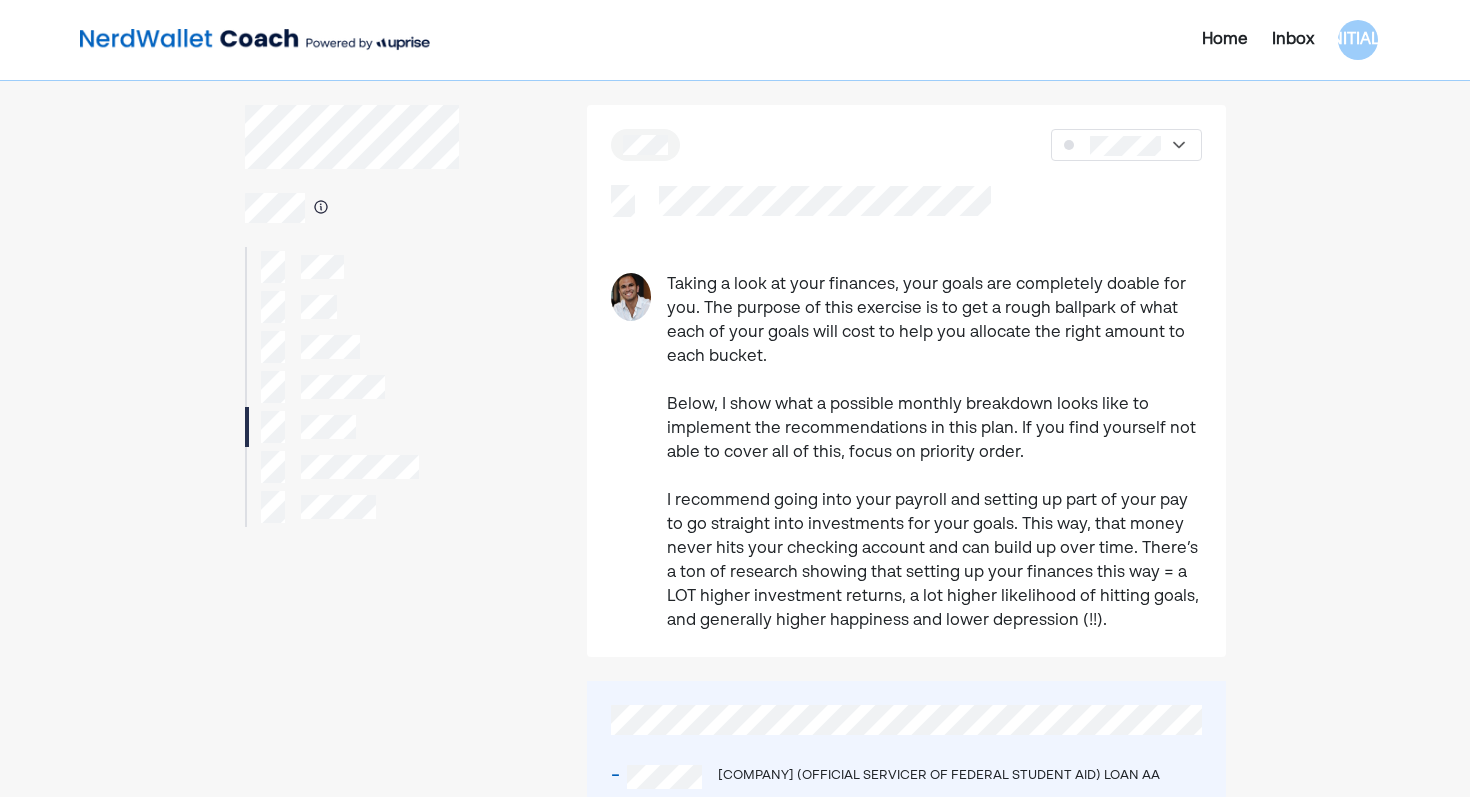 scroll, scrollTop: 1, scrollLeft: 0, axis: vertical 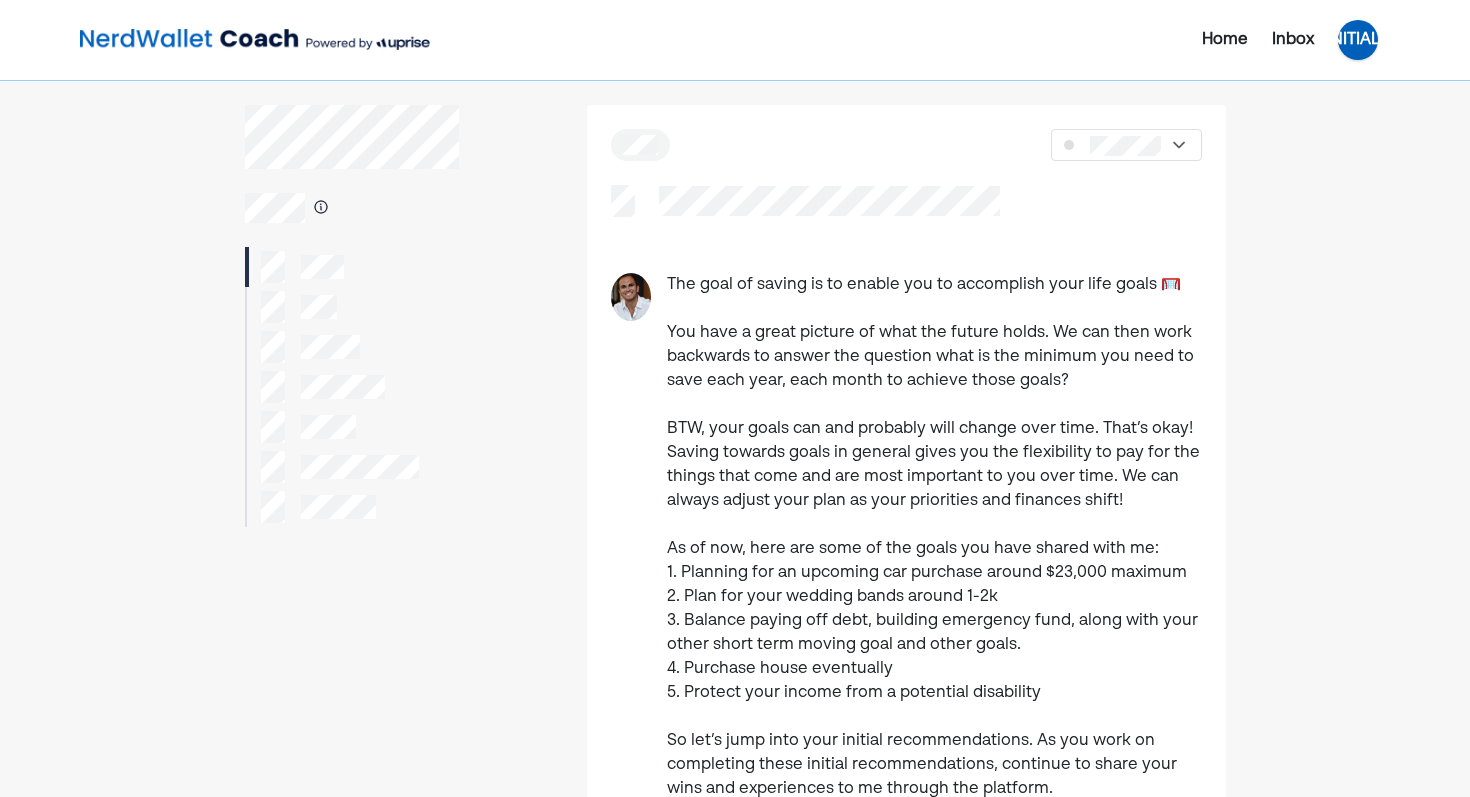 click on "[INITIALS]" at bounding box center [1358, 40] 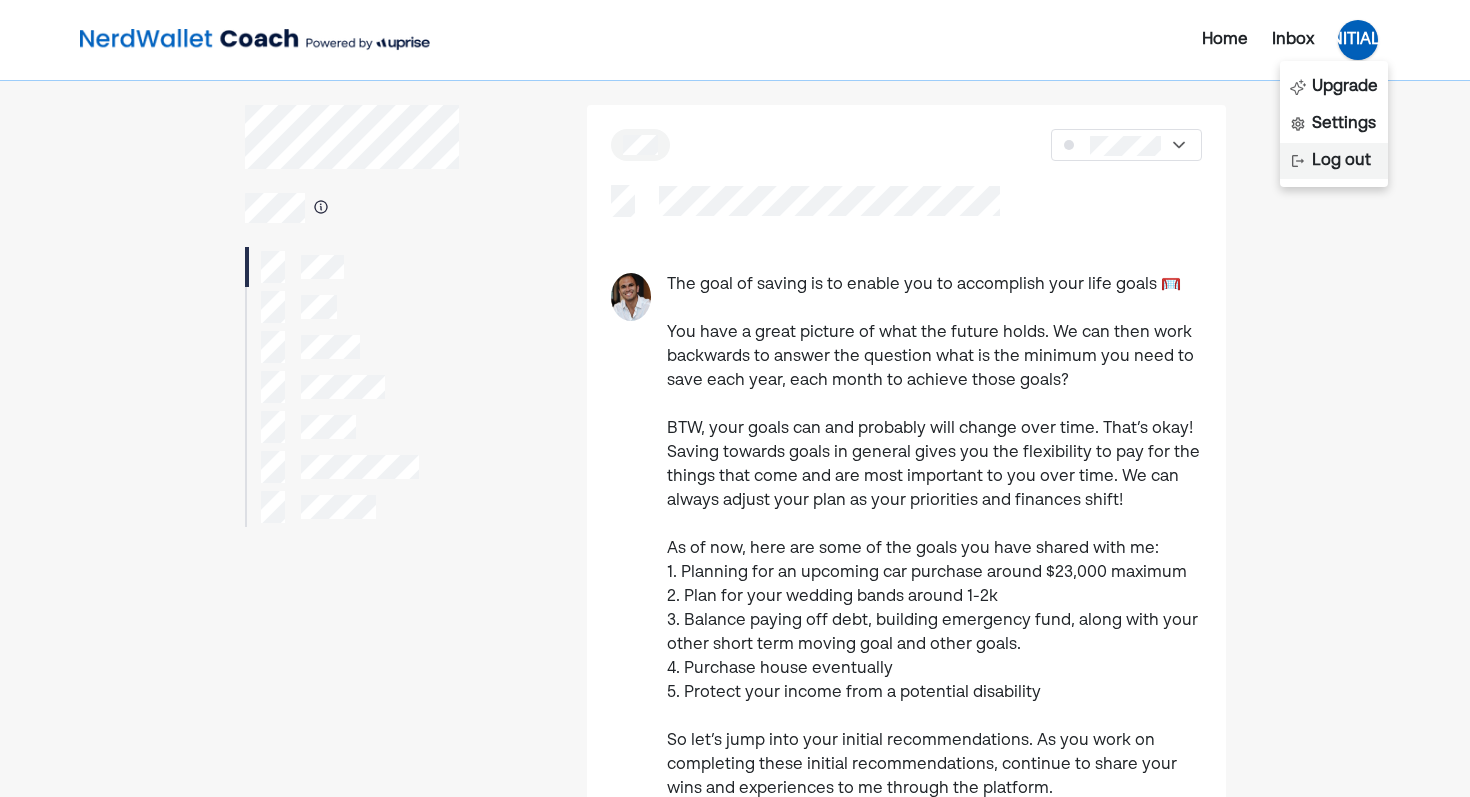 click on "Log out" at bounding box center (1341, 161) 